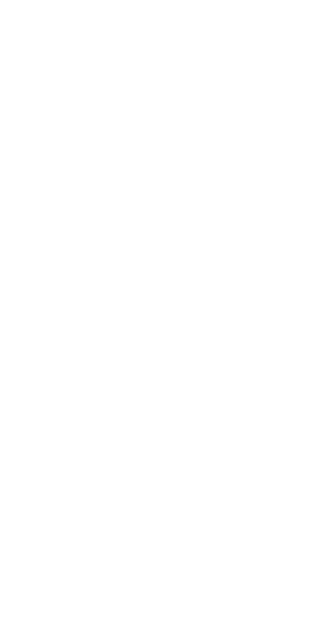 scroll, scrollTop: 0, scrollLeft: 0, axis: both 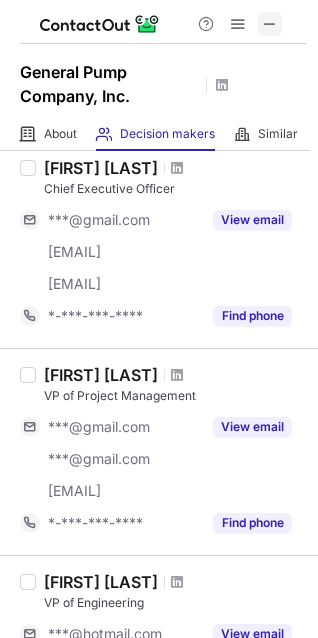 click at bounding box center (270, 24) 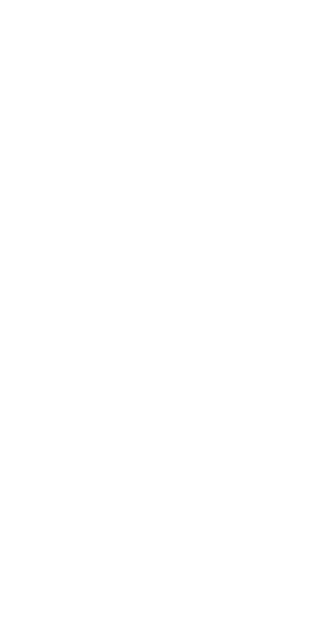 scroll, scrollTop: 0, scrollLeft: 0, axis: both 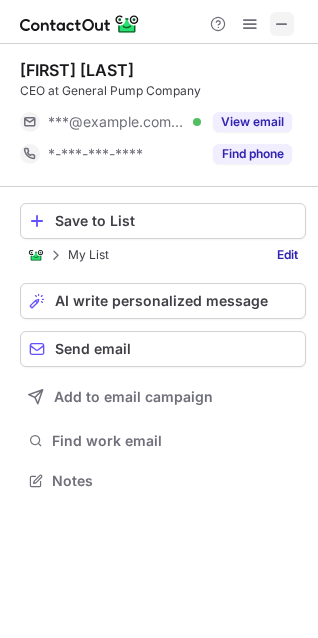 click at bounding box center (282, 24) 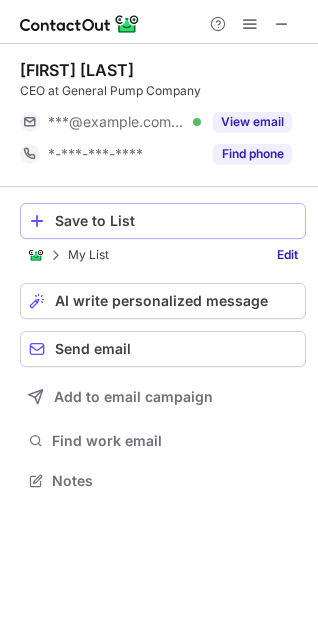 click on "Save to List" at bounding box center (176, 221) 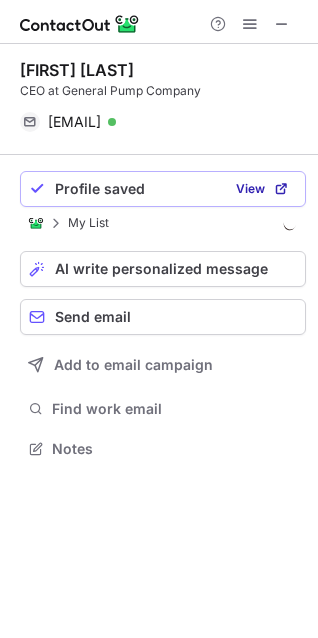 scroll, scrollTop: 434, scrollLeft: 318, axis: both 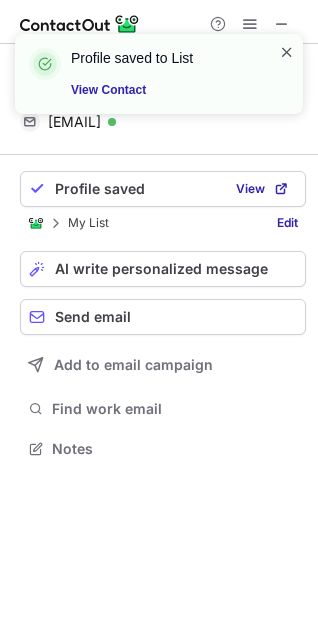 click at bounding box center (287, 52) 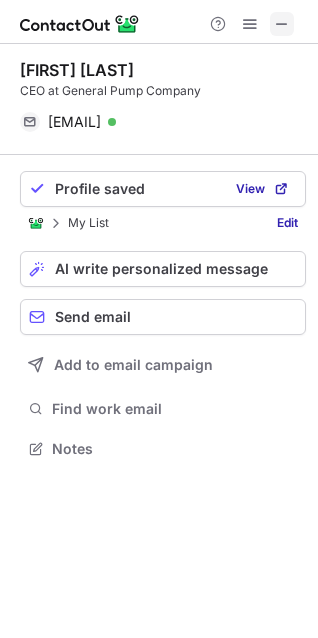 click at bounding box center (282, 24) 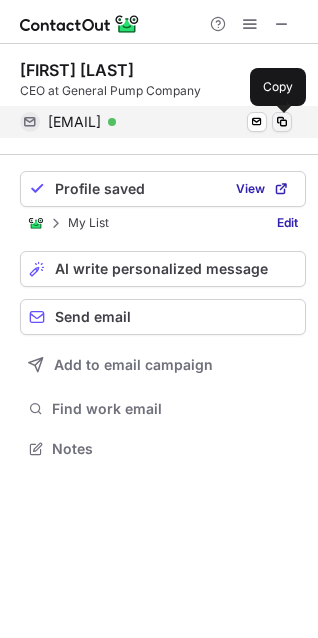 click at bounding box center [282, 122] 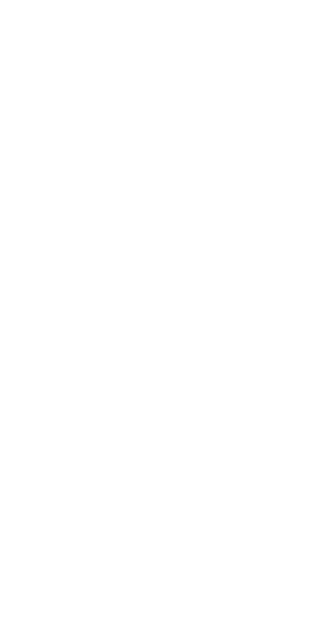 scroll, scrollTop: 0, scrollLeft: 0, axis: both 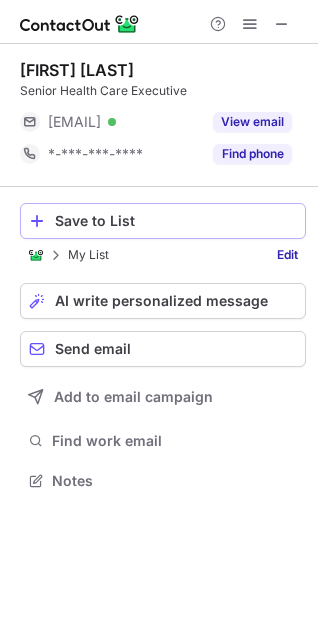 click on "Save to List" at bounding box center [176, 221] 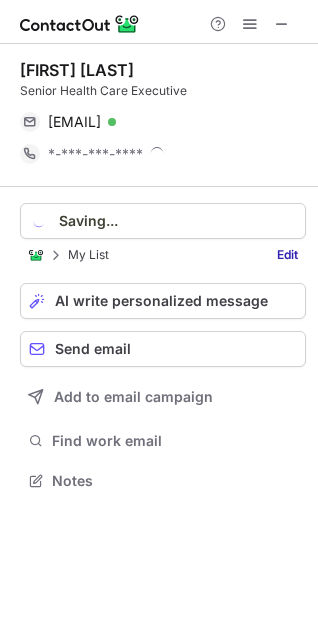 scroll, scrollTop: 10, scrollLeft: 10, axis: both 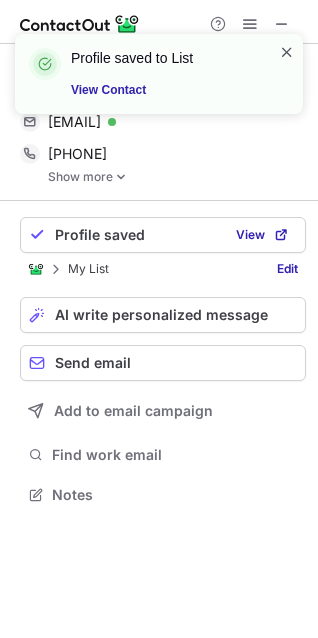 click at bounding box center [287, 52] 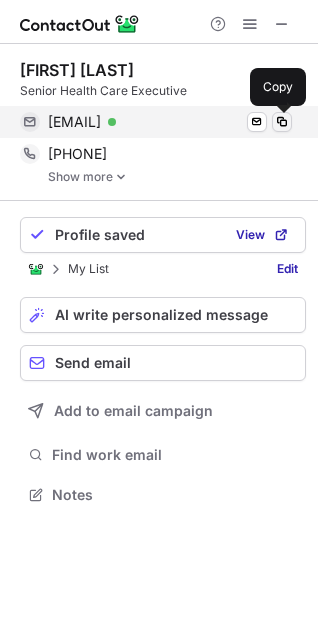 click at bounding box center (282, 122) 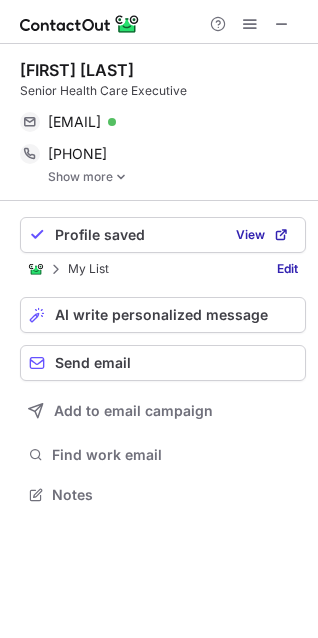 click on "Show more" at bounding box center [177, 177] 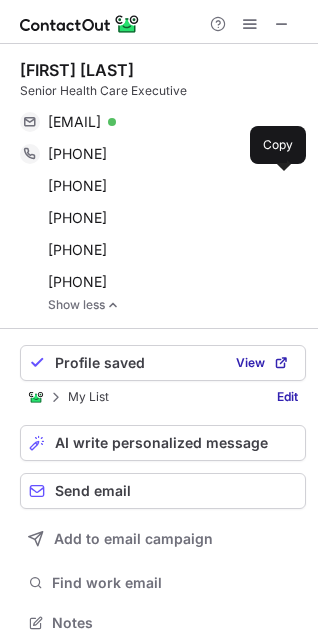 scroll, scrollTop: 10, scrollLeft: 10, axis: both 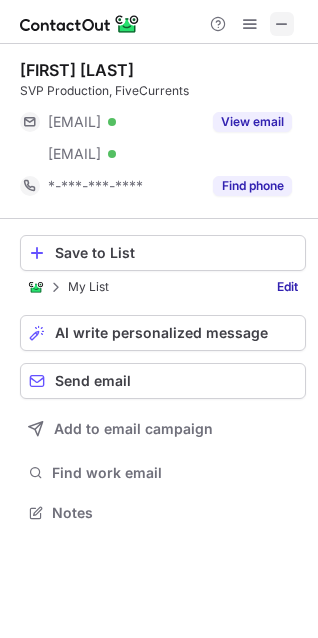 click at bounding box center [282, 24] 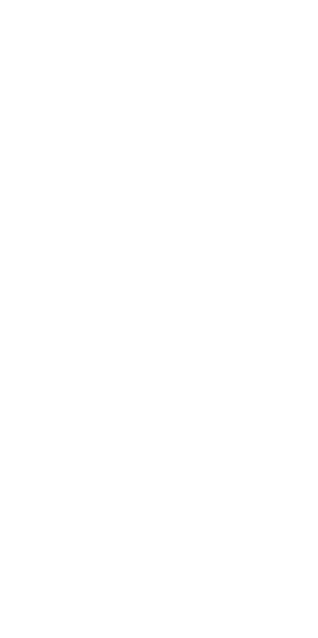 scroll, scrollTop: 0, scrollLeft: 0, axis: both 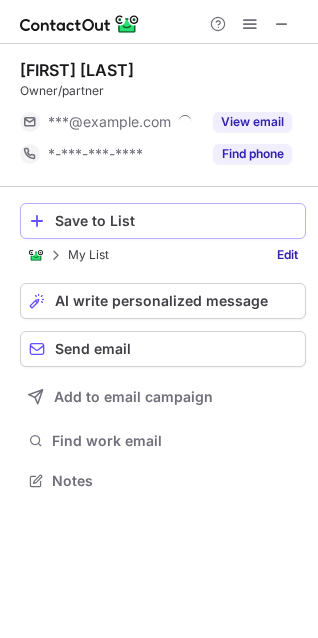 click on "Save to List" at bounding box center [176, 221] 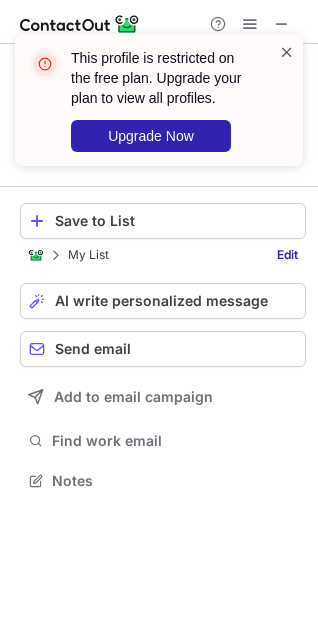 click at bounding box center [287, 52] 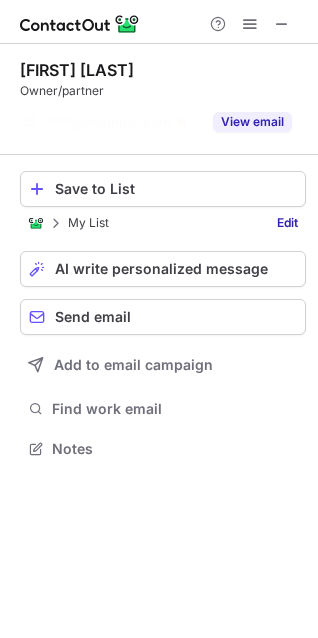scroll, scrollTop: 402, scrollLeft: 318, axis: both 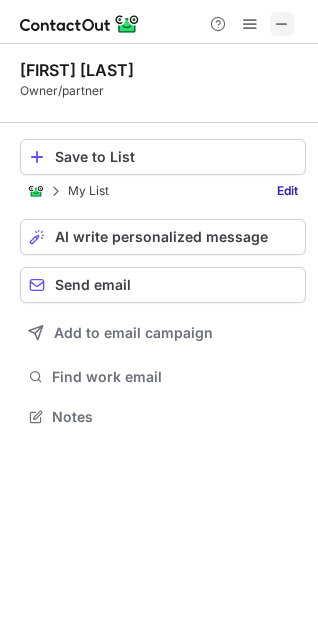 click at bounding box center (282, 24) 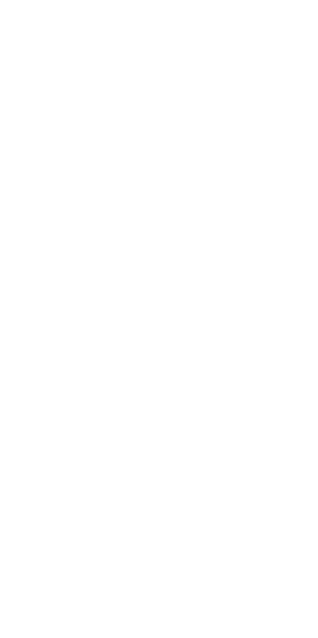 scroll, scrollTop: 0, scrollLeft: 0, axis: both 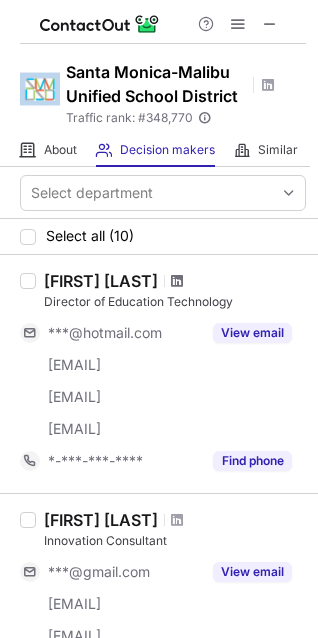click at bounding box center [177, 281] 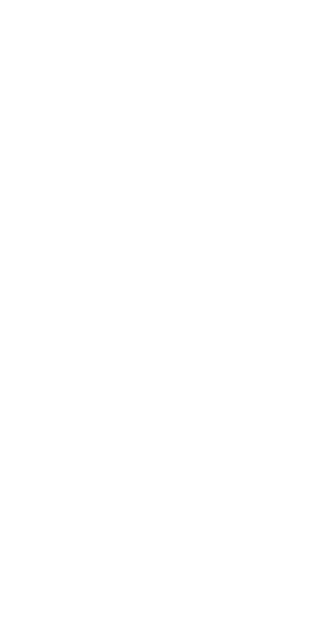 scroll, scrollTop: 0, scrollLeft: 0, axis: both 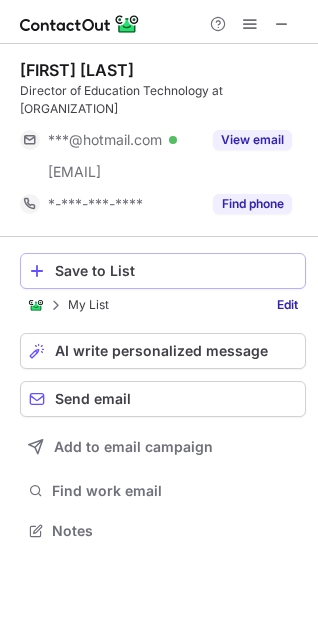 click on "Save to List" at bounding box center (176, 271) 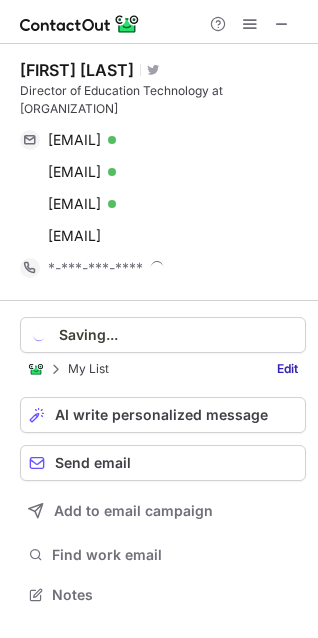 scroll, scrollTop: 10, scrollLeft: 10, axis: both 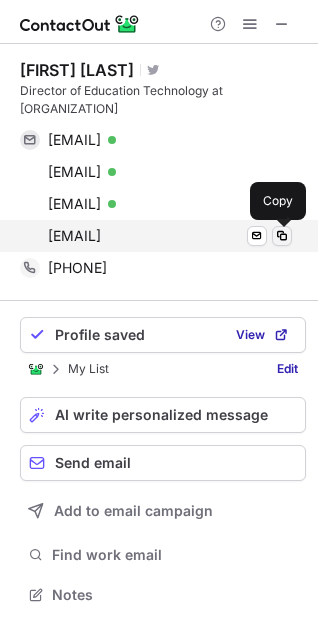 click at bounding box center [282, 236] 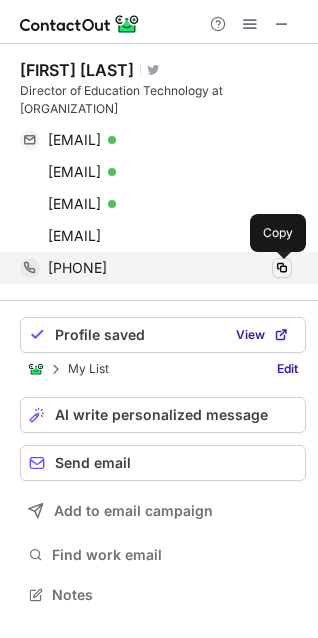click at bounding box center [282, 268] 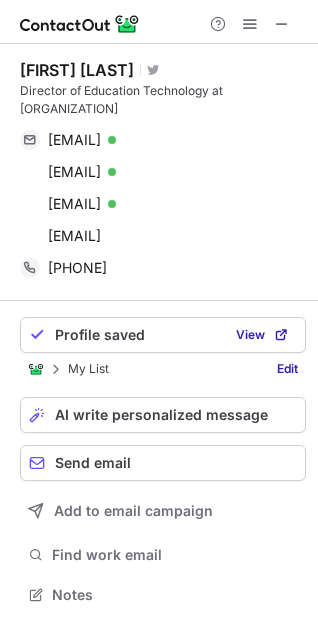 scroll, scrollTop: 580, scrollLeft: 318, axis: both 